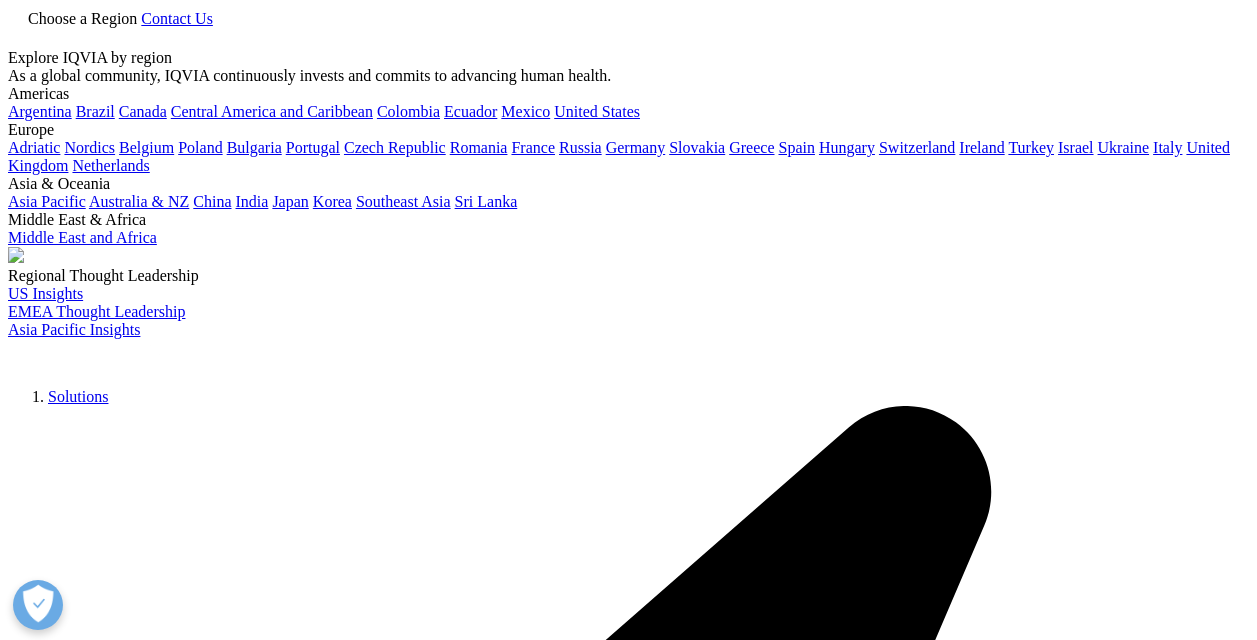 scroll, scrollTop: 0, scrollLeft: 0, axis: both 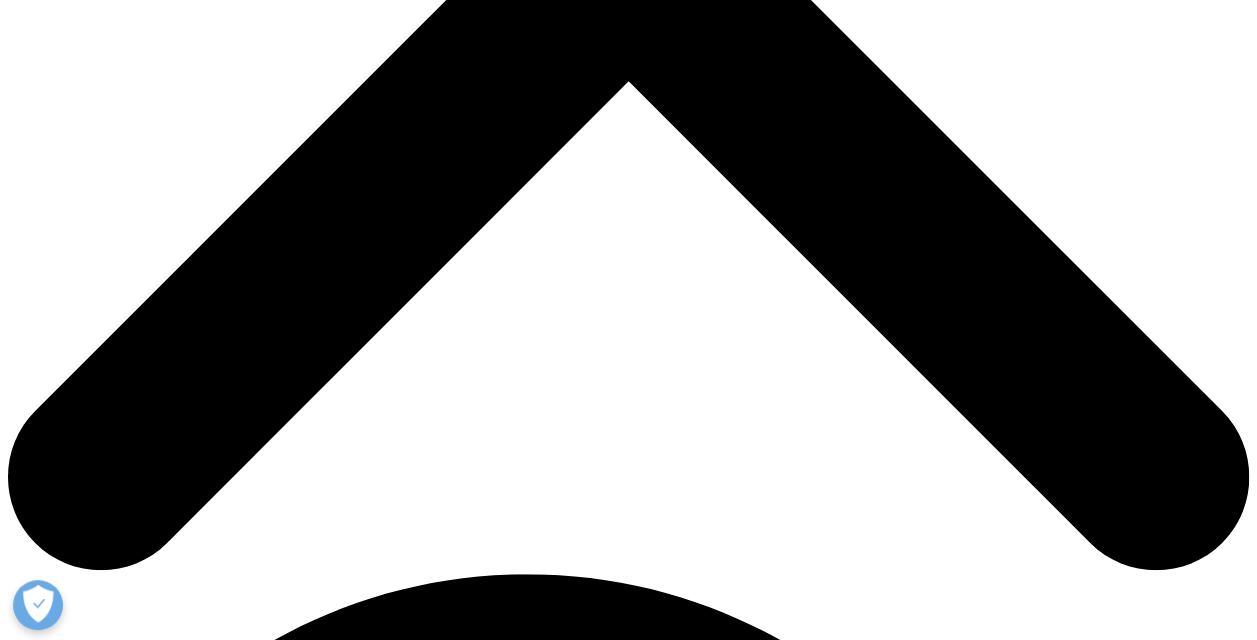 click on "Events" at bounding box center (628, 24251) 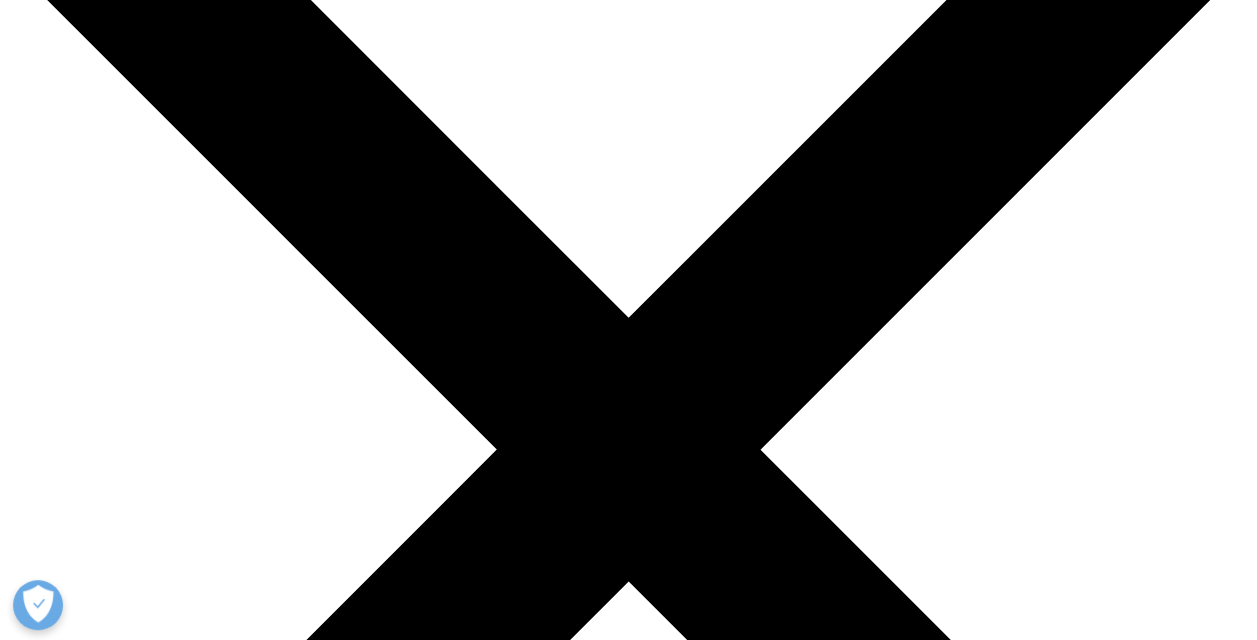 scroll, scrollTop: 0, scrollLeft: 0, axis: both 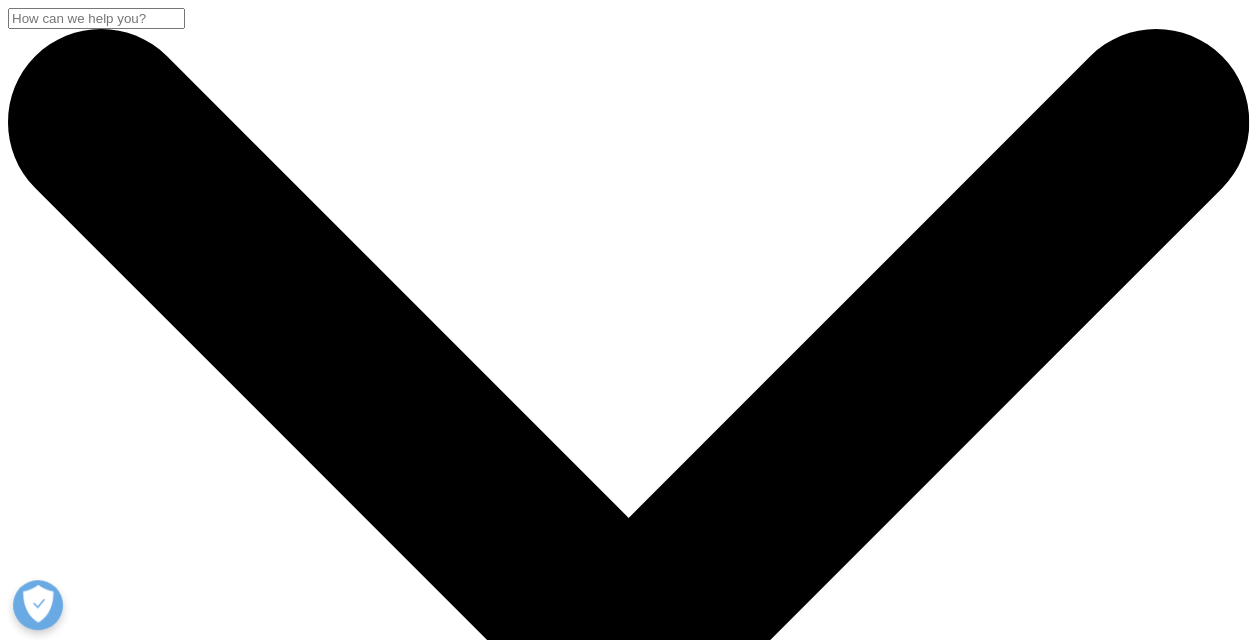 click on "Choose a Region" at bounding box center (74, 3774) 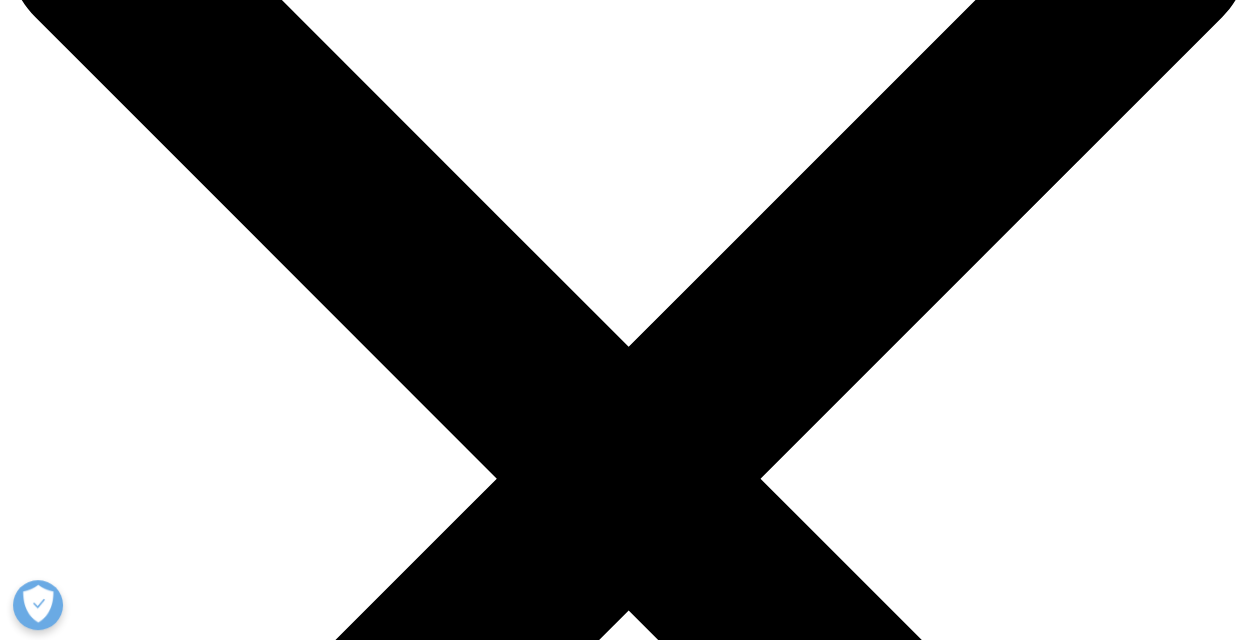 scroll, scrollTop: 0, scrollLeft: 0, axis: both 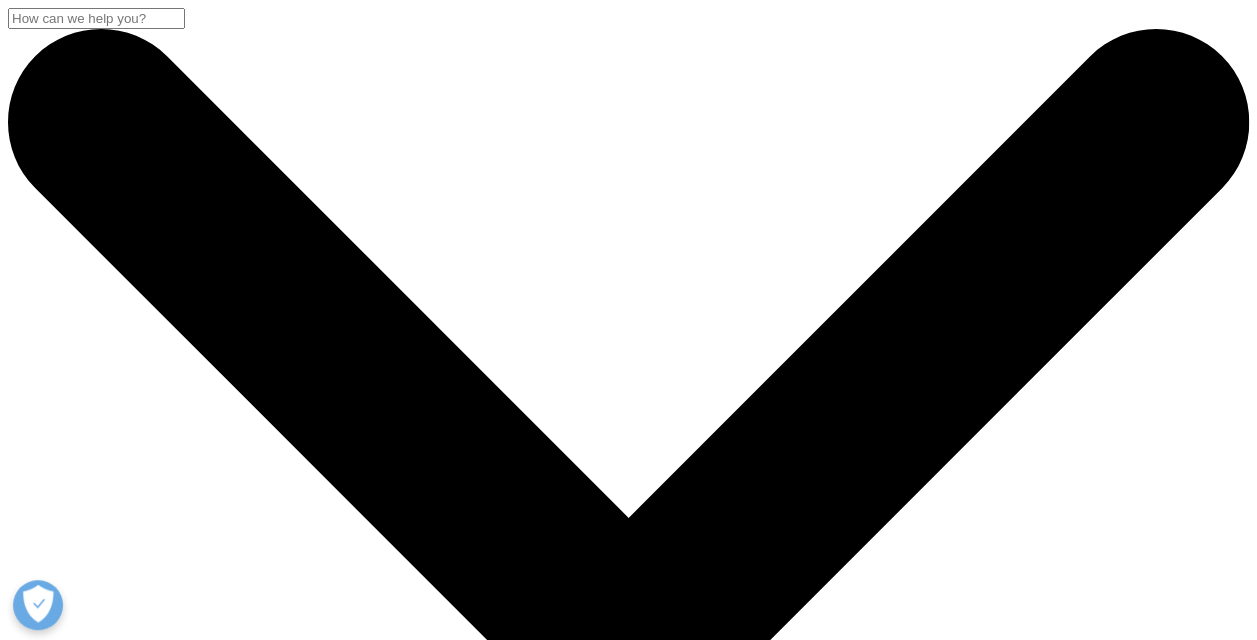 click on "Choose a Region" at bounding box center (74, 3774) 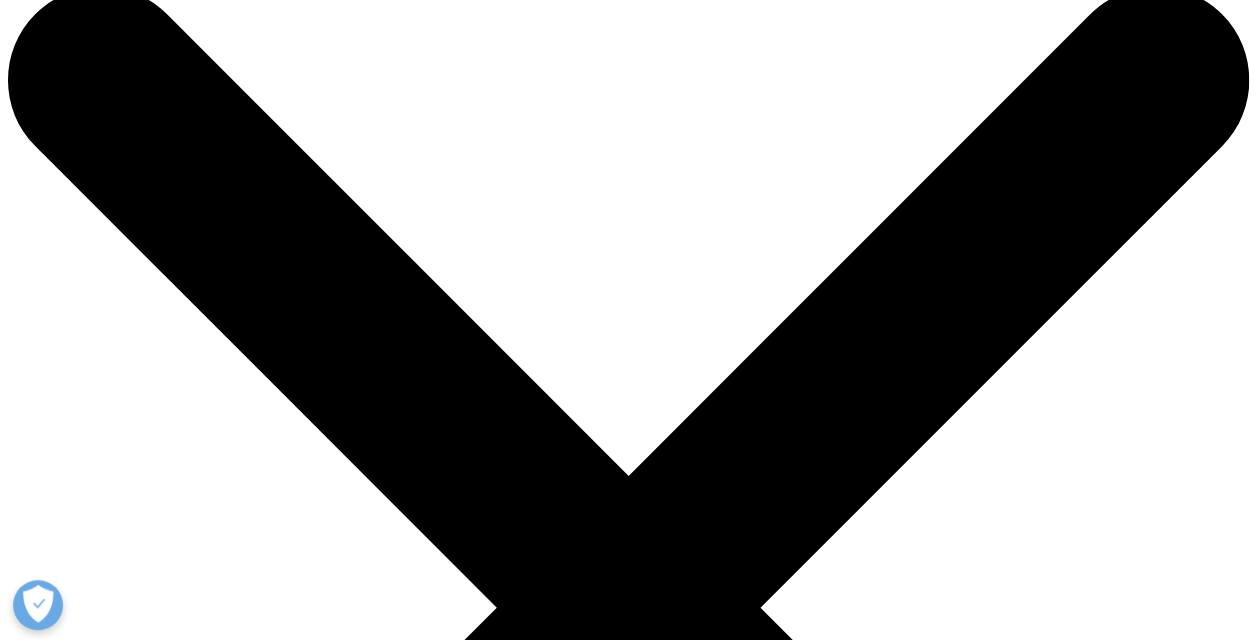 scroll, scrollTop: 0, scrollLeft: 0, axis: both 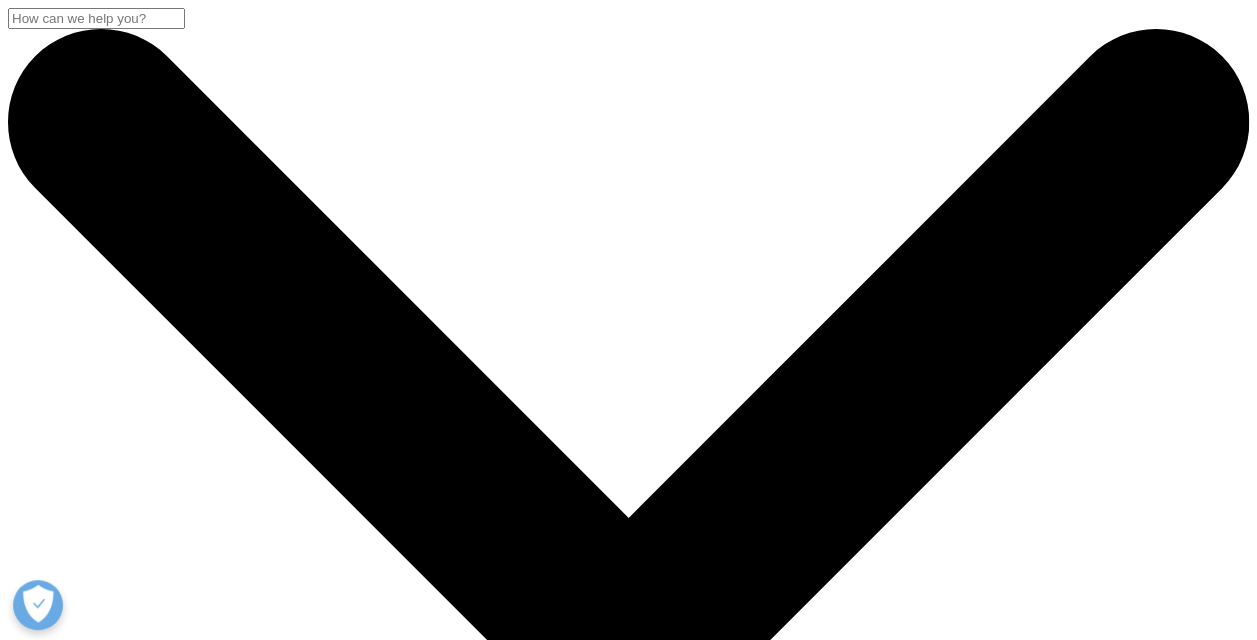 click on "Industry Analyst Reports" at bounding box center [242, 15454] 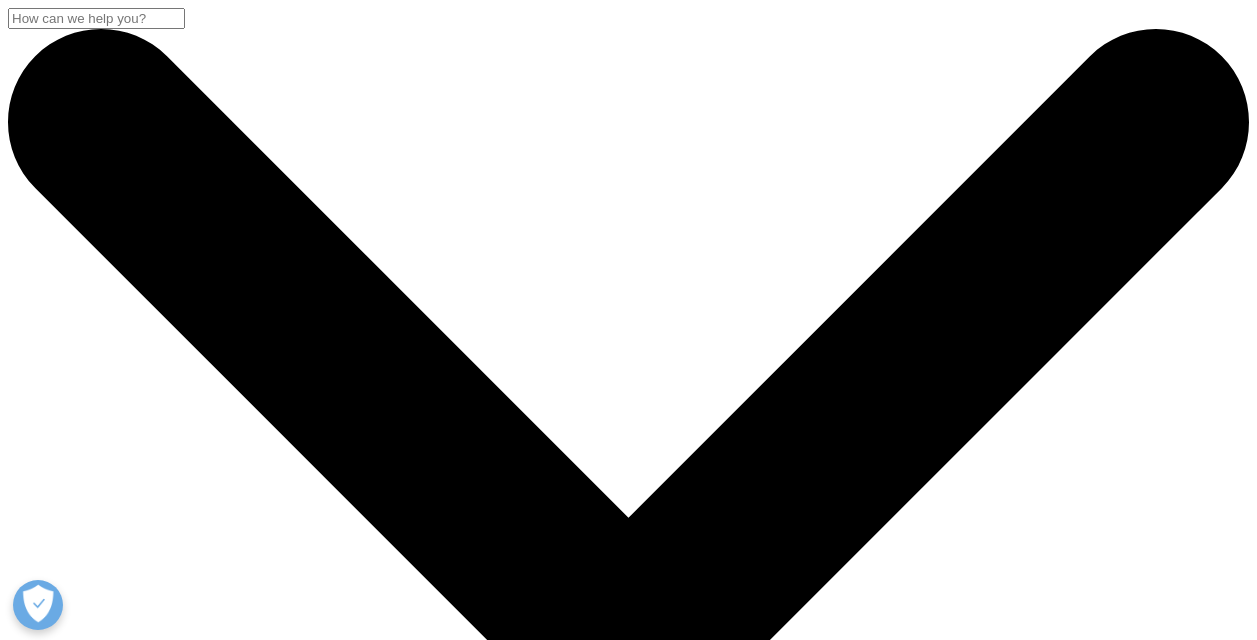 scroll, scrollTop: 400, scrollLeft: 0, axis: vertical 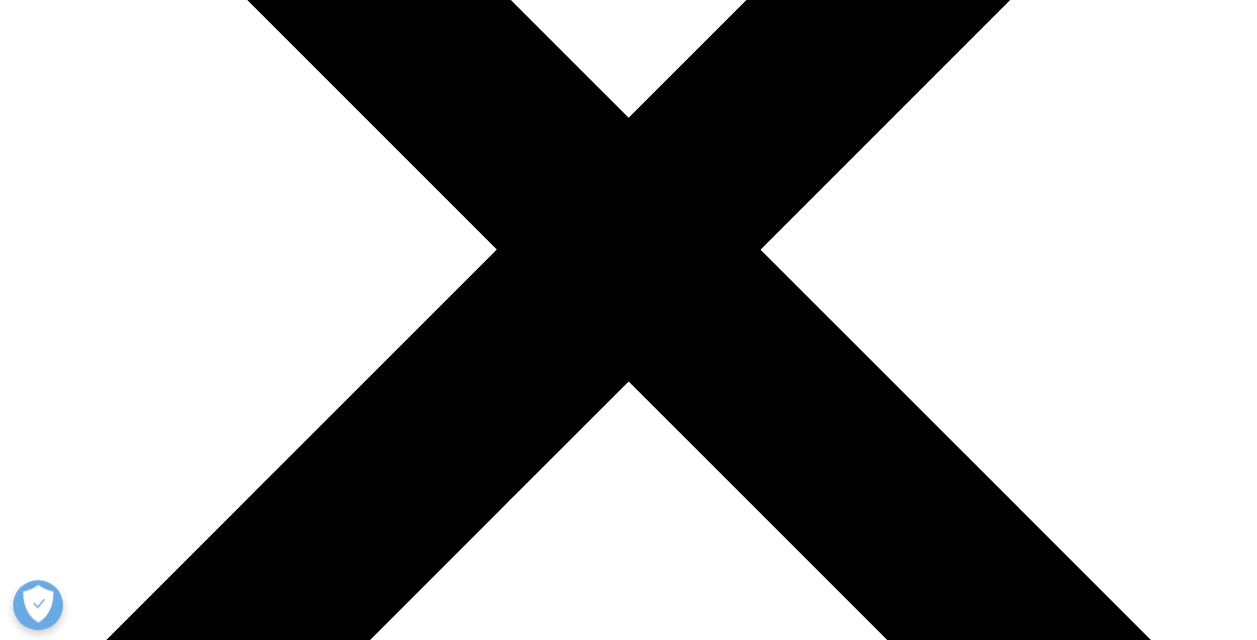 click at bounding box center [8, 26503] 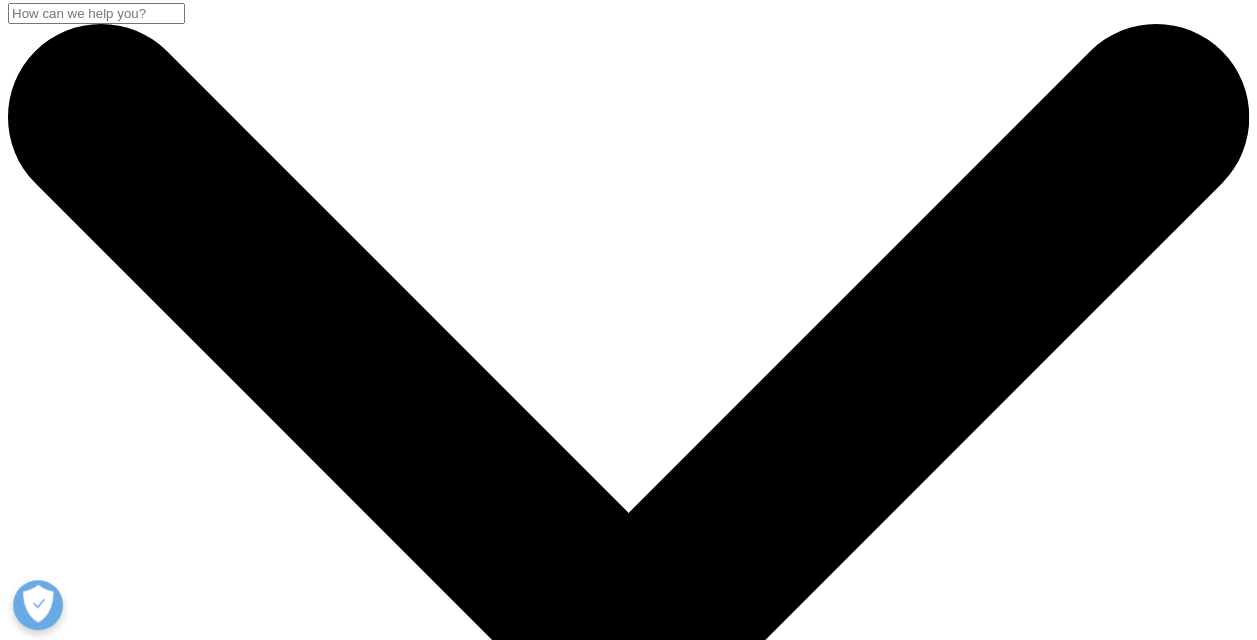 scroll, scrollTop: 0, scrollLeft: 0, axis: both 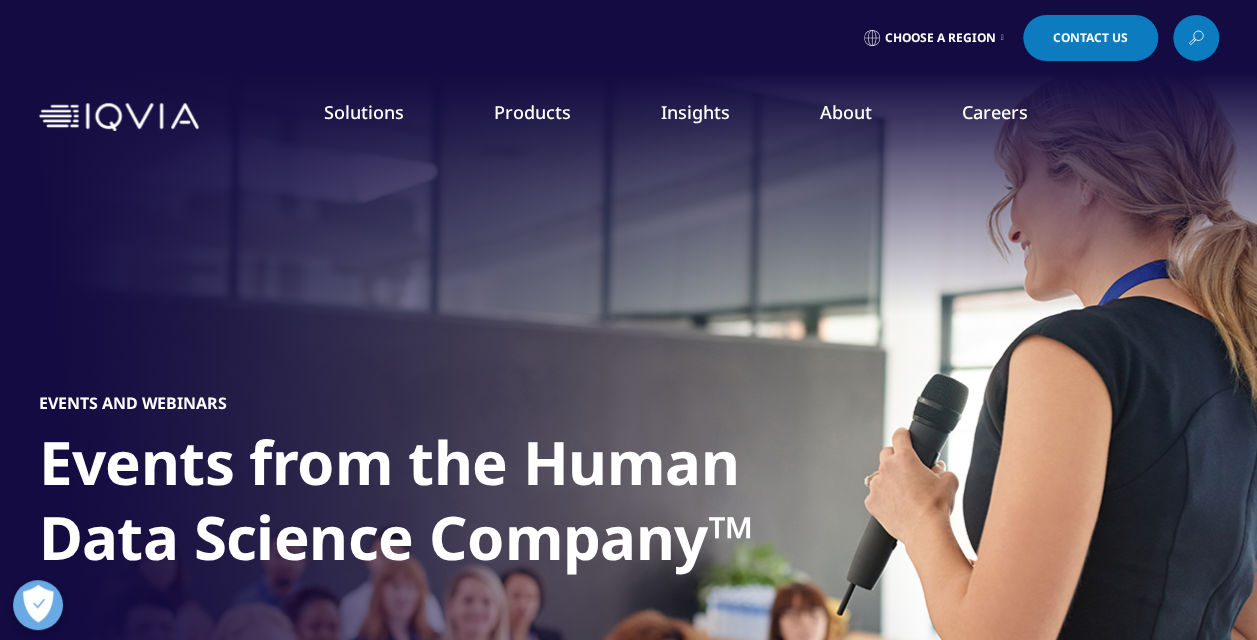 click 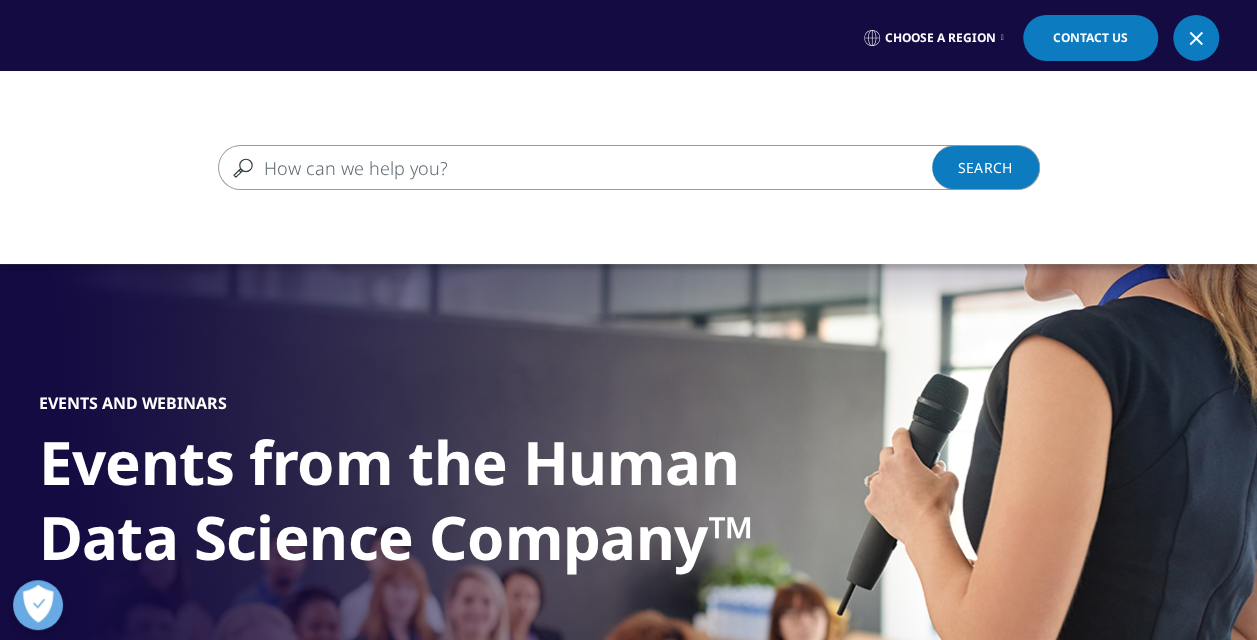 click at bounding box center (600, 167) 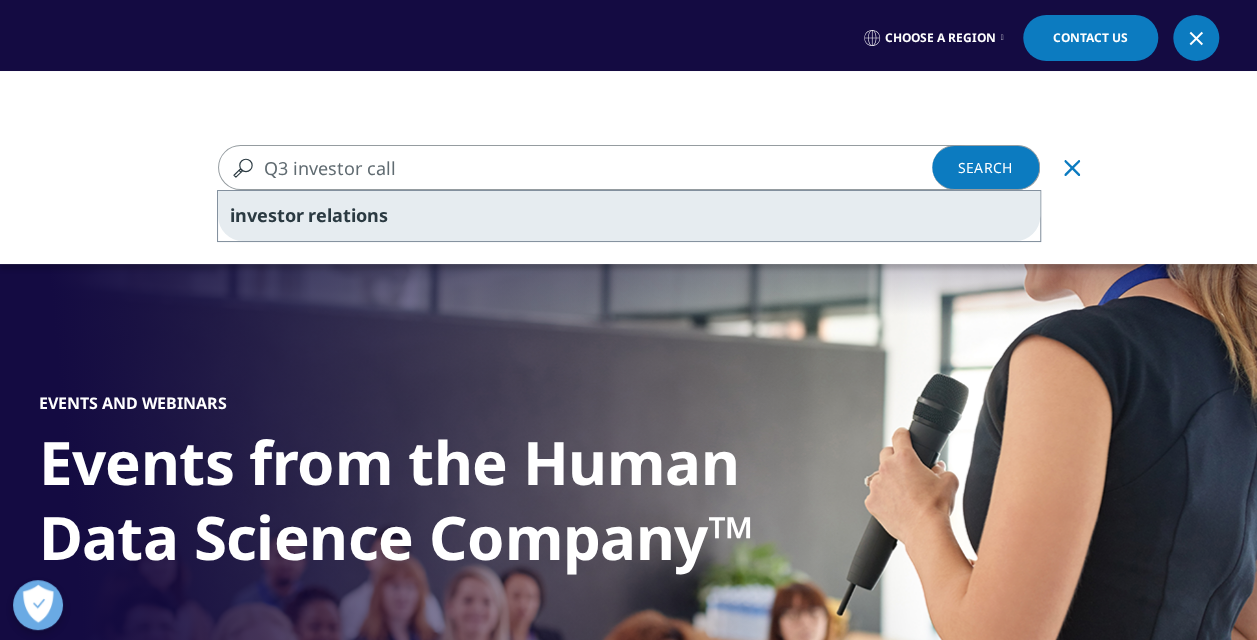 type on "Q3 investor call" 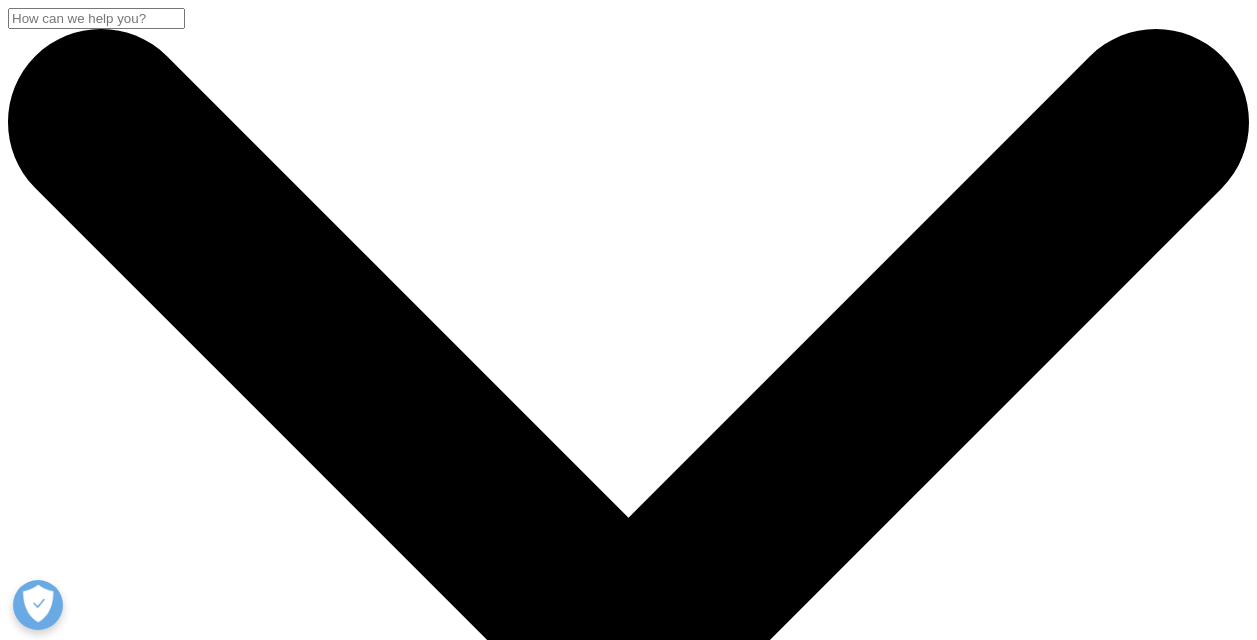 scroll, scrollTop: 0, scrollLeft: 0, axis: both 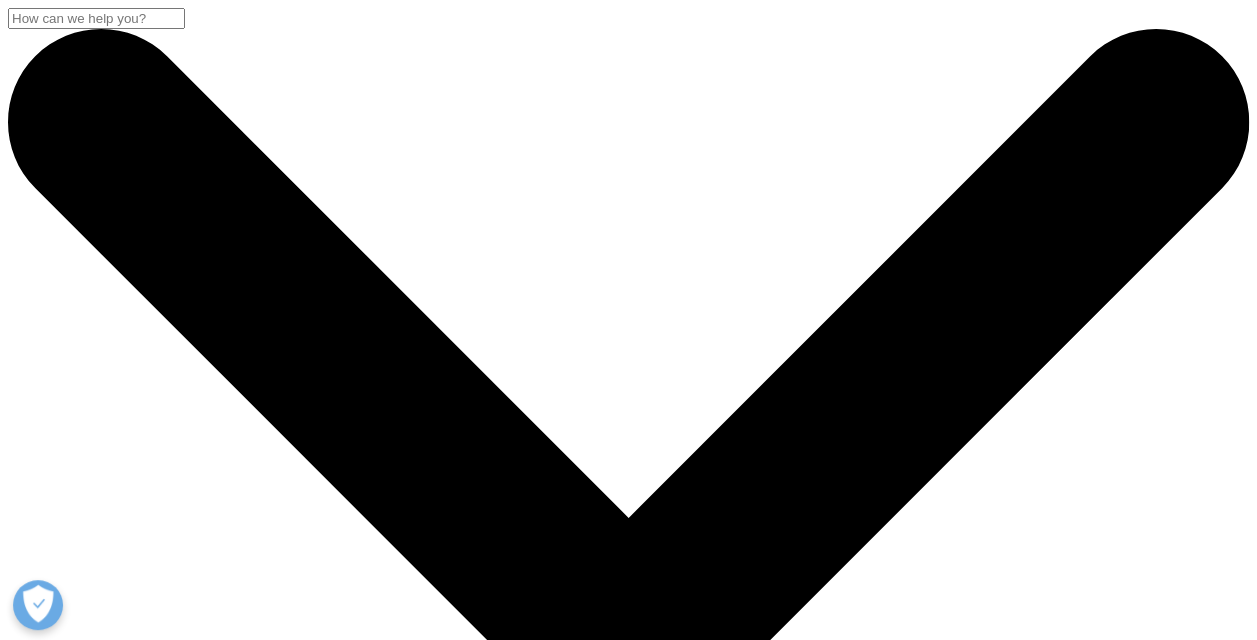 click on "News" at bounding box center (341, 14350) 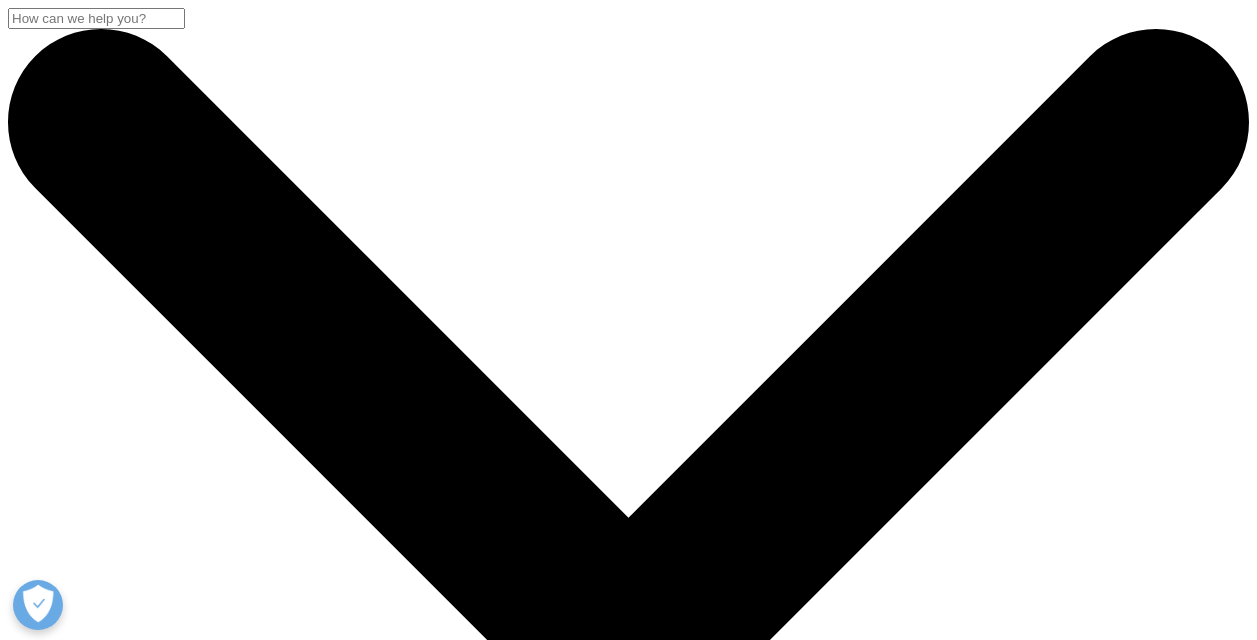 scroll, scrollTop: 0, scrollLeft: 0, axis: both 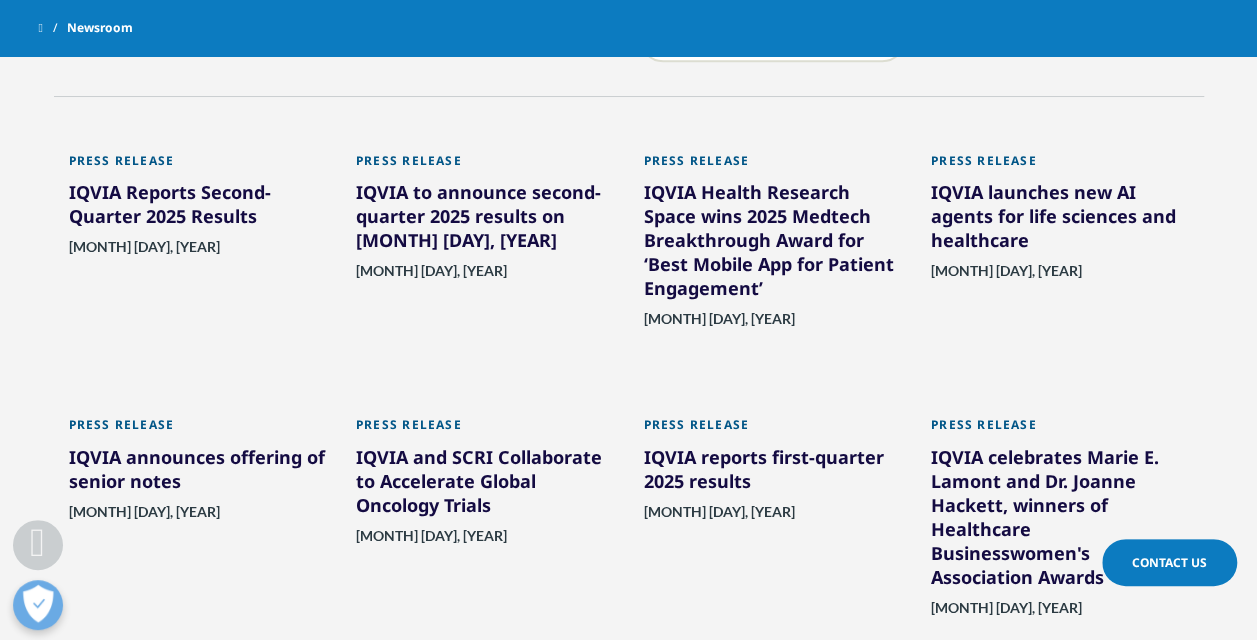 click on "IQVIA Reports Second-Quarter 2025 Results" at bounding box center (198, 208) 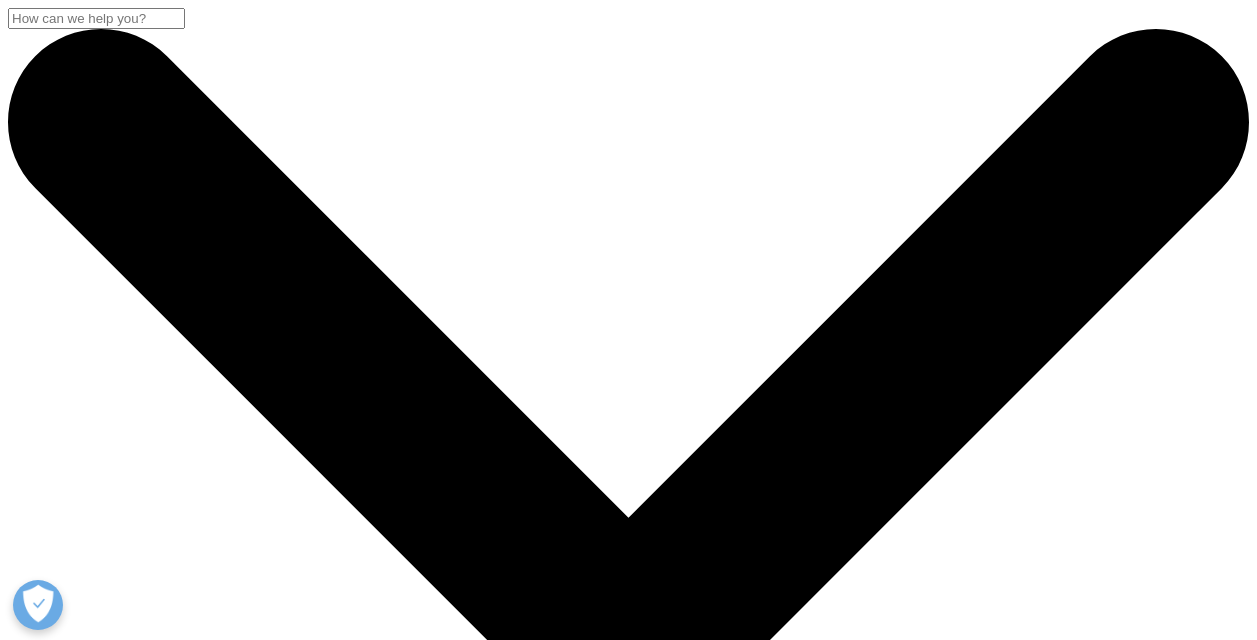 scroll, scrollTop: 0, scrollLeft: 0, axis: both 